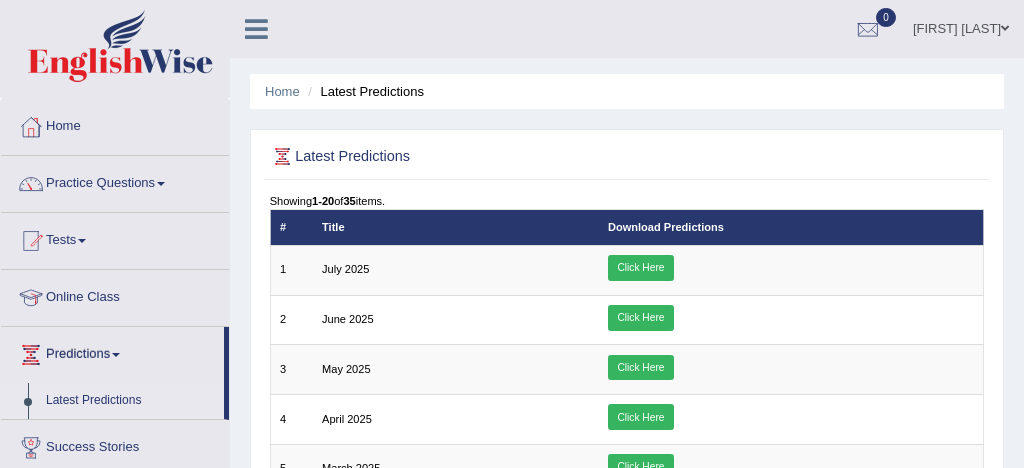 scroll, scrollTop: 0, scrollLeft: 0, axis: both 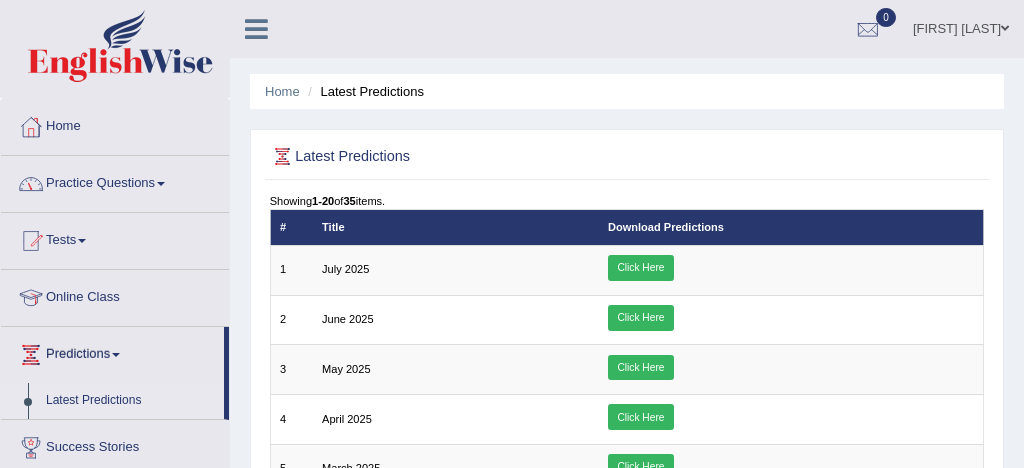 click on "Practice Questions" at bounding box center (115, 181) 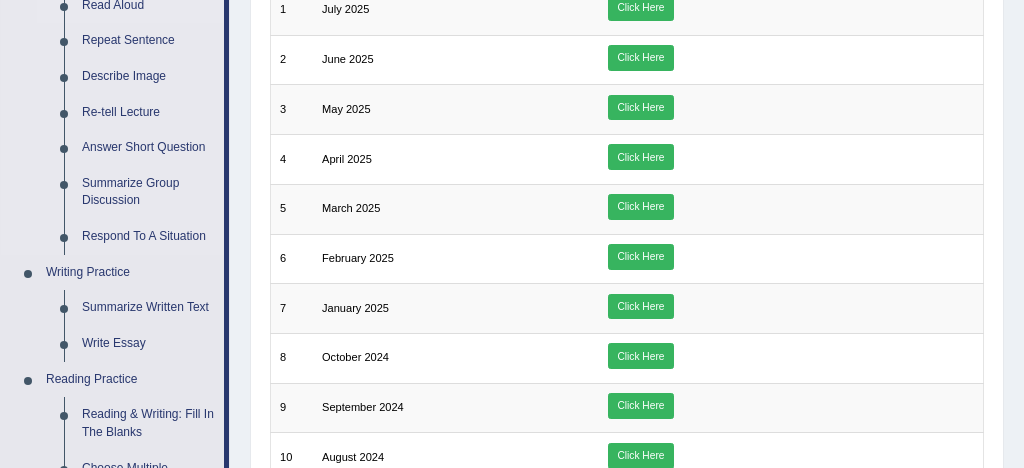 scroll, scrollTop: 272, scrollLeft: 0, axis: vertical 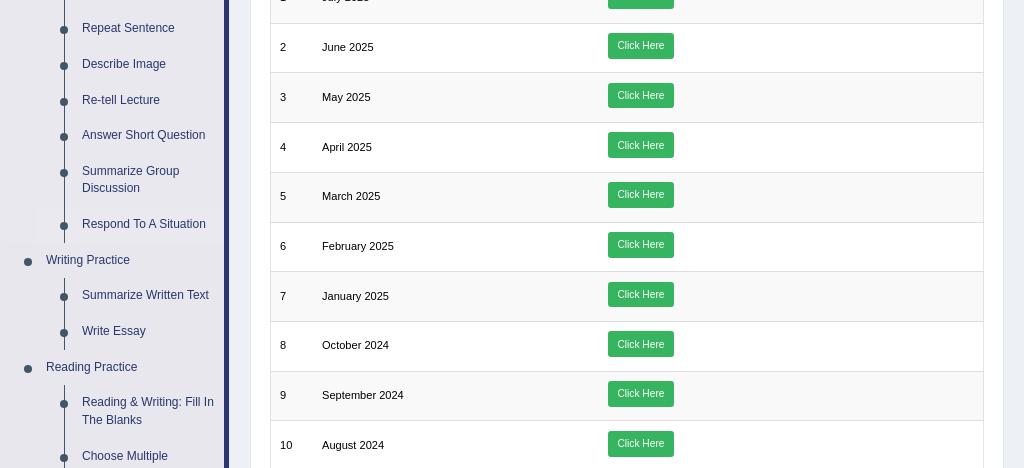 click on "Respond To A Situation" at bounding box center [148, 225] 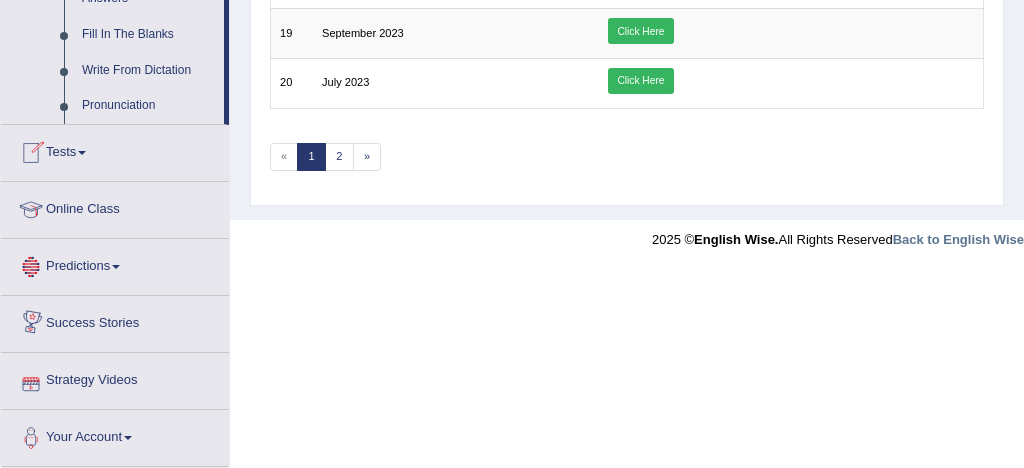 scroll, scrollTop: 1174, scrollLeft: 0, axis: vertical 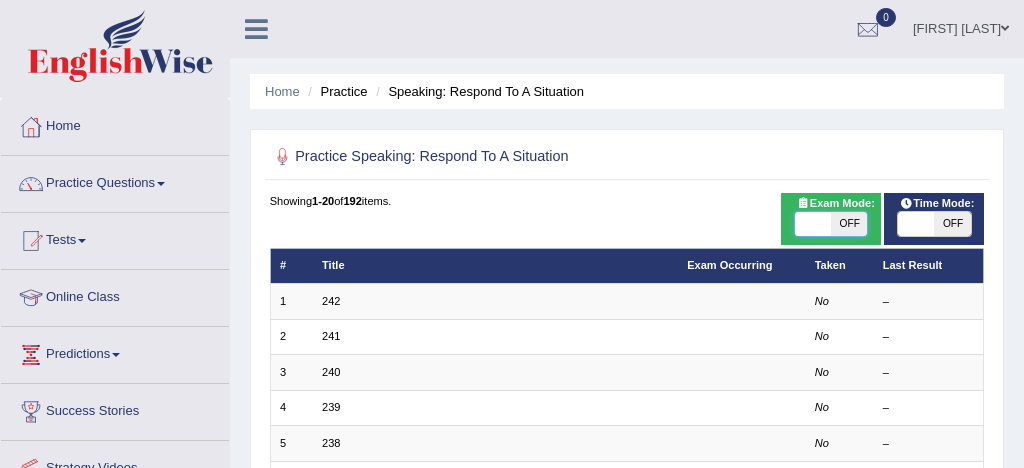 click at bounding box center [813, 224] 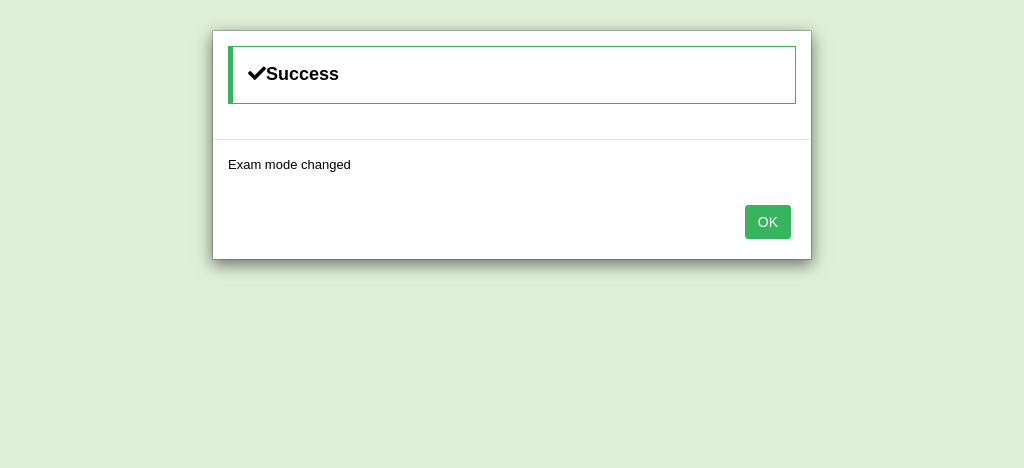 click on "OK" at bounding box center (768, 222) 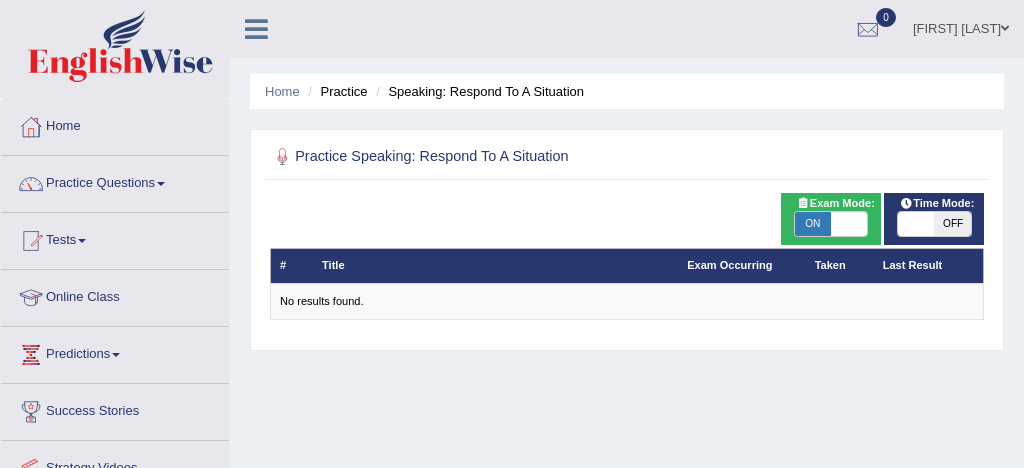 scroll, scrollTop: 0, scrollLeft: 0, axis: both 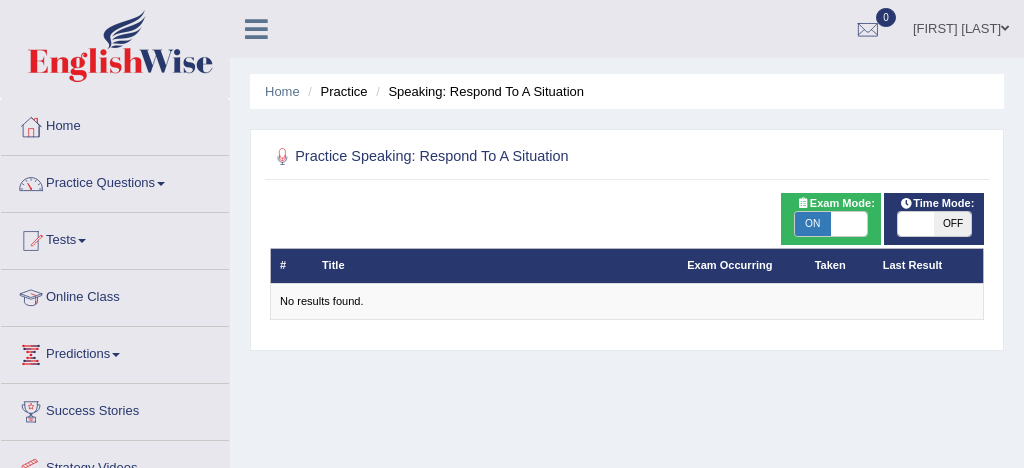 click on "ON" at bounding box center [813, 224] 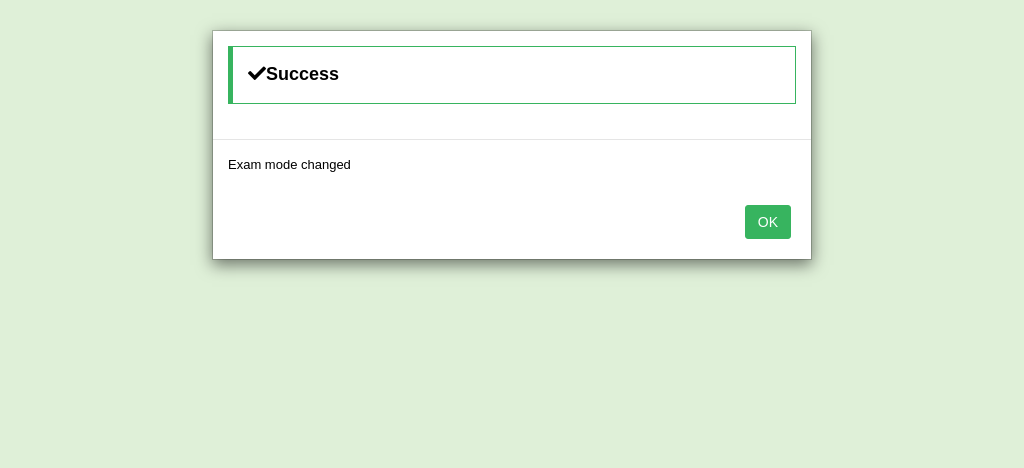 click on "OK" at bounding box center (768, 222) 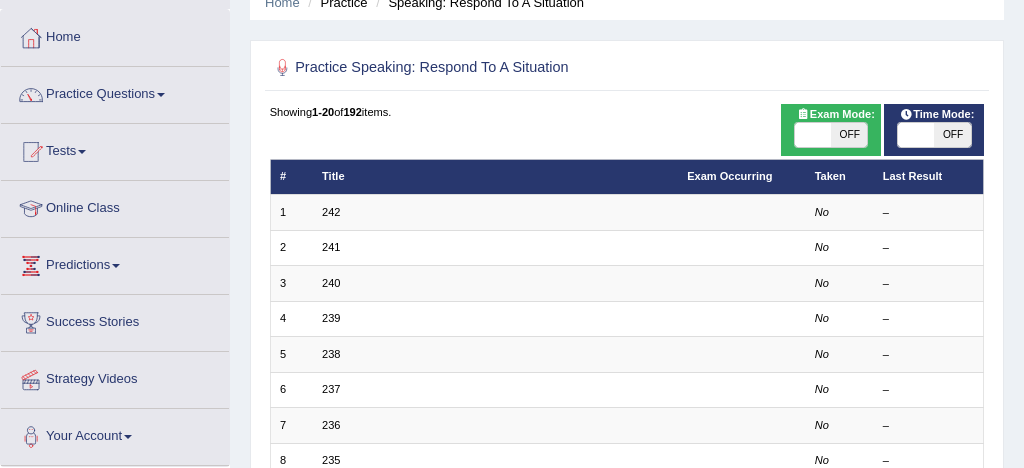 scroll, scrollTop: 86, scrollLeft: 0, axis: vertical 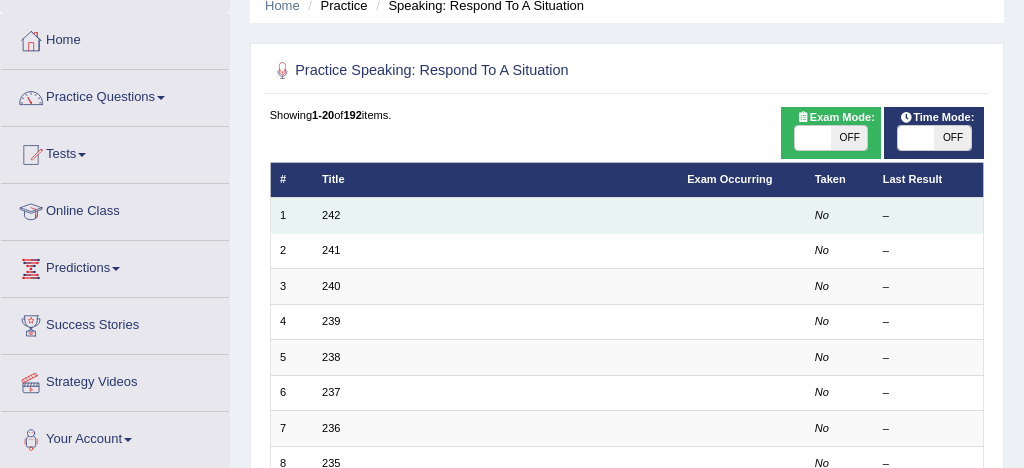 click on "242" at bounding box center [495, 215] 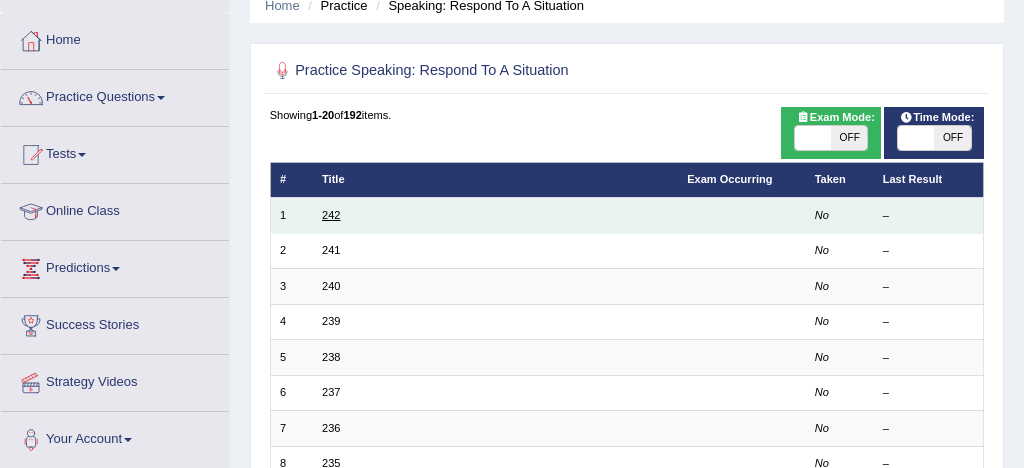 click on "242" at bounding box center [331, 215] 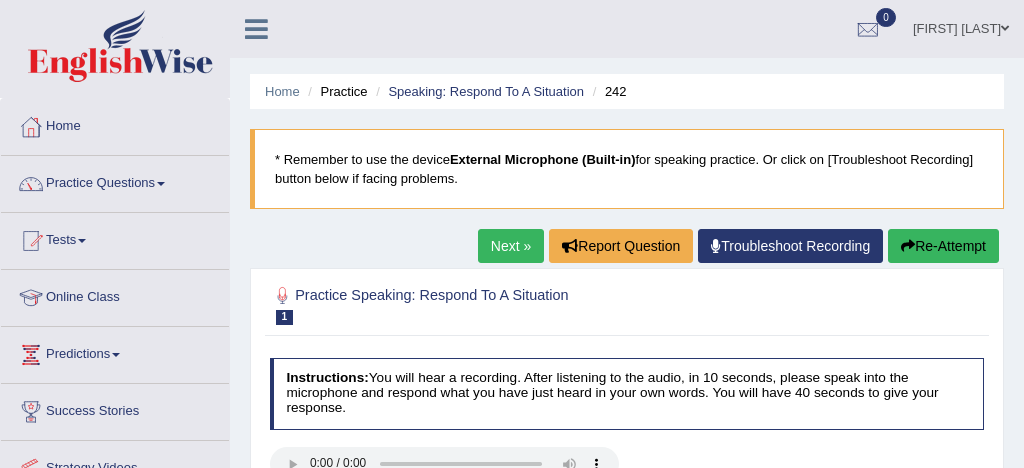 scroll, scrollTop: 349, scrollLeft: 0, axis: vertical 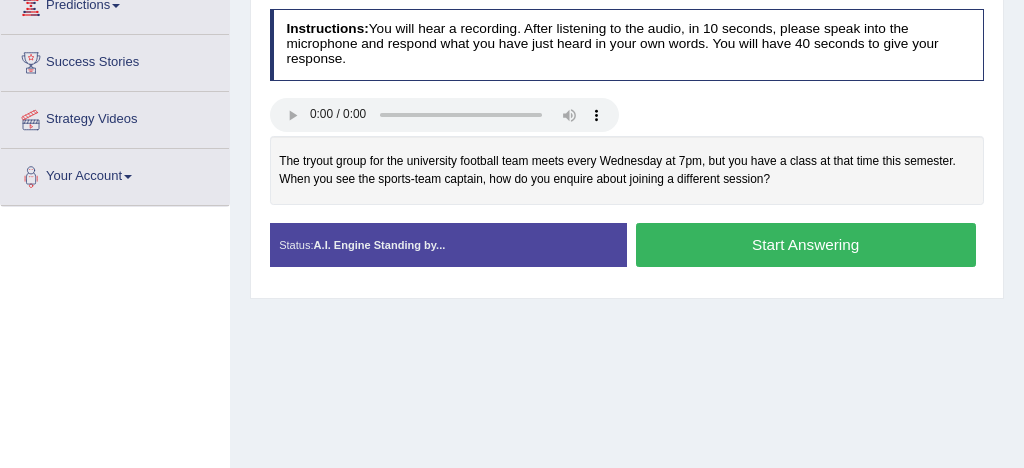 click on "Start Answering" at bounding box center [806, 244] 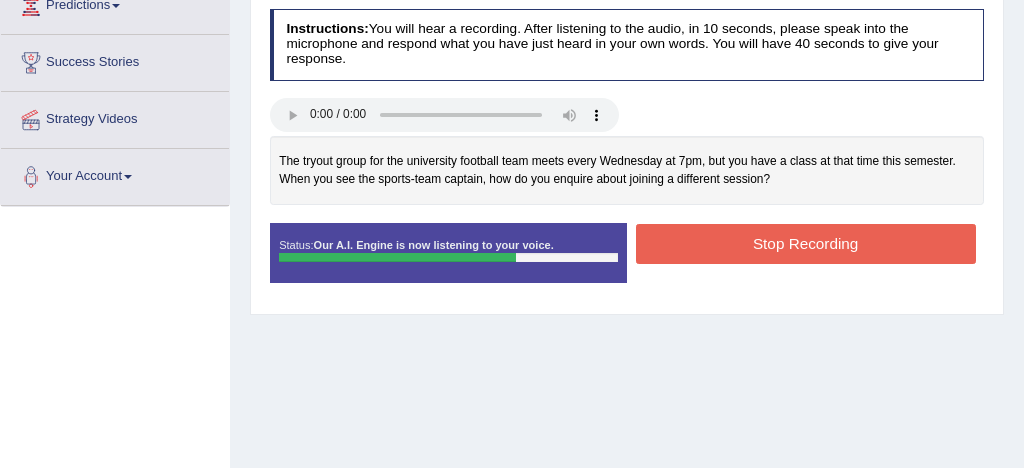 click on "Stop Recording" at bounding box center (806, 243) 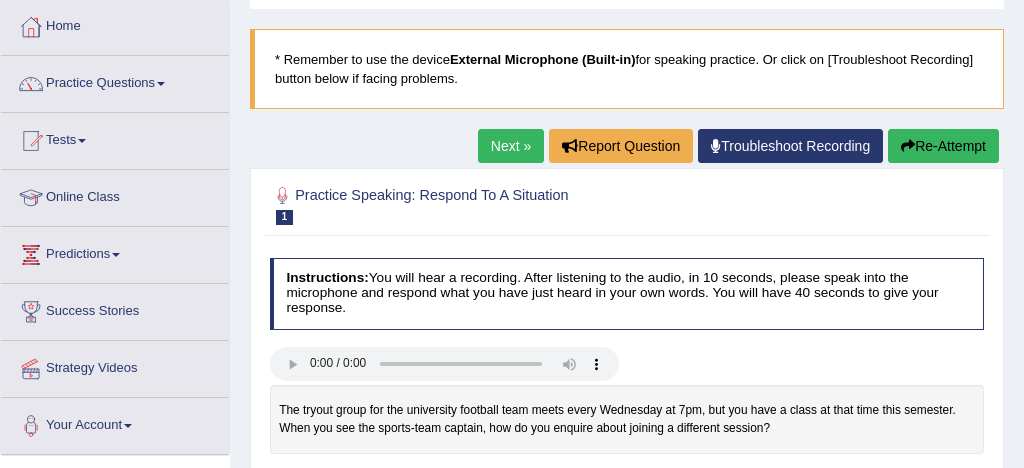 scroll, scrollTop: 84, scrollLeft: 0, axis: vertical 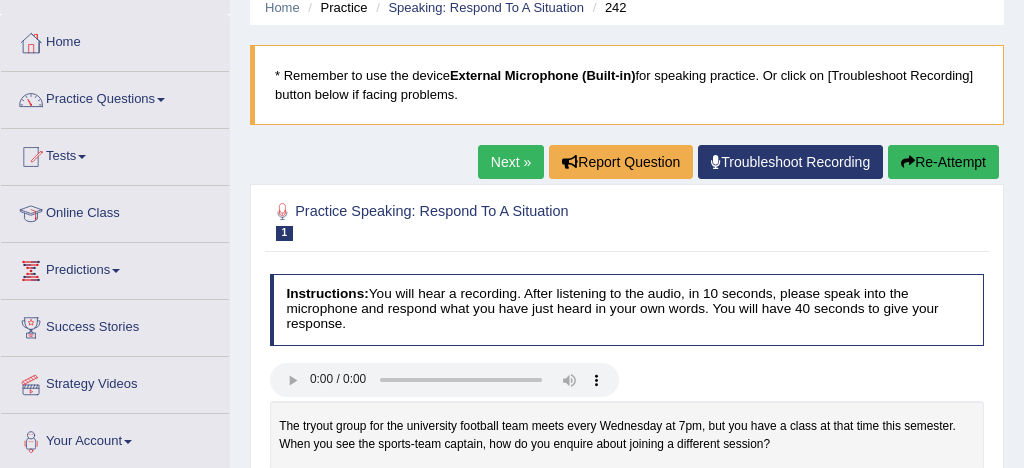 click on "Next »" at bounding box center [511, 162] 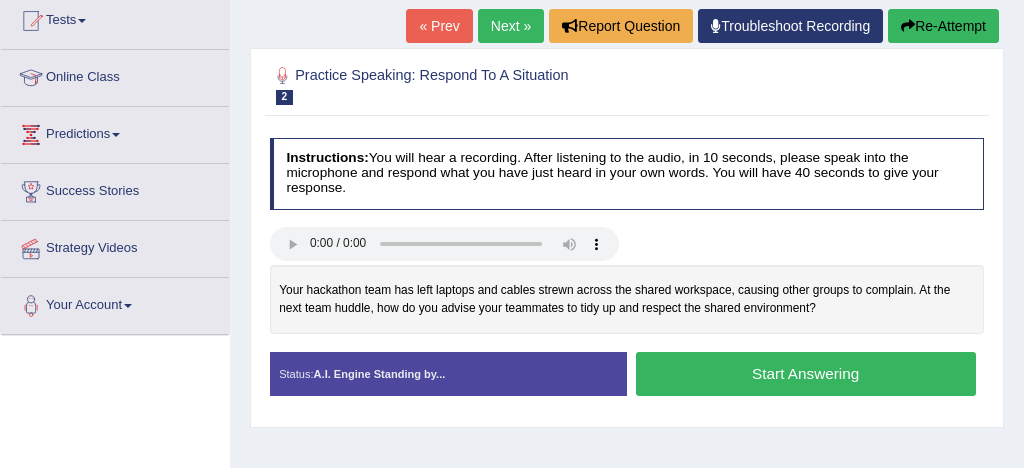 scroll, scrollTop: 220, scrollLeft: 0, axis: vertical 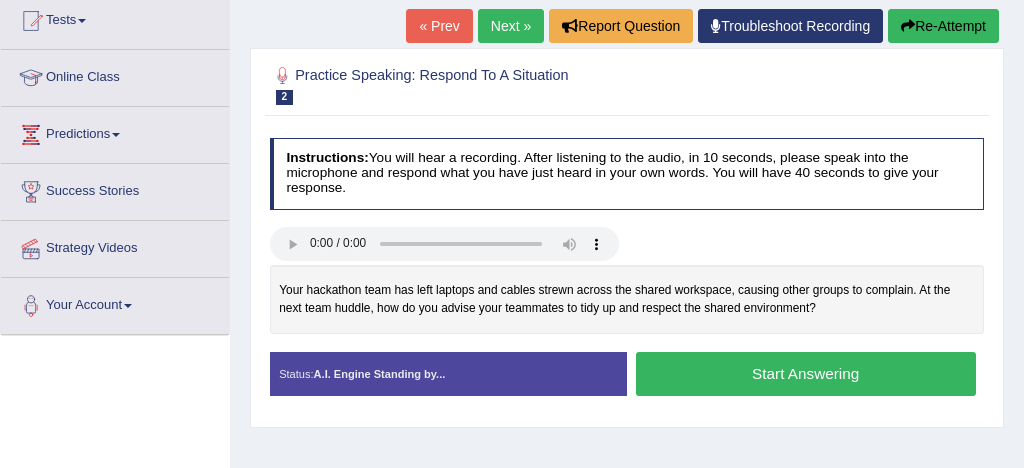 click on "Start Answering" at bounding box center [806, 373] 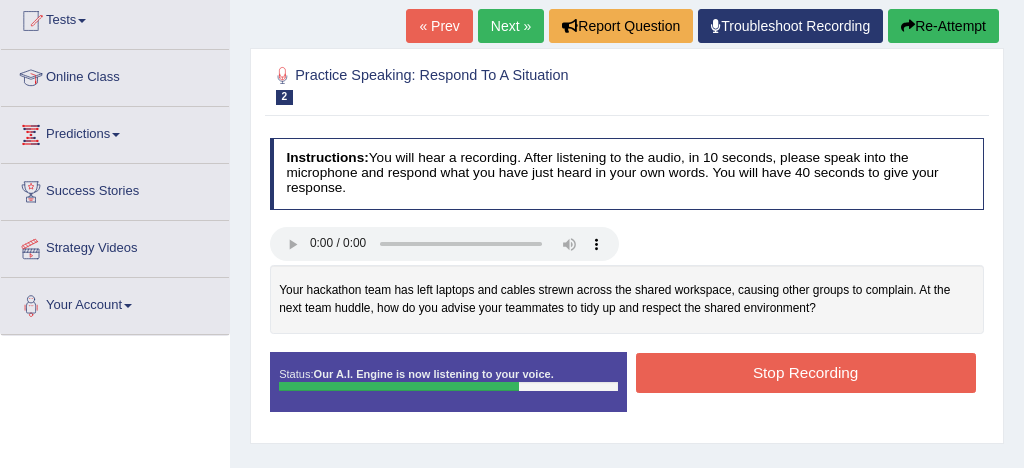 click on "Stop Recording" at bounding box center [806, 372] 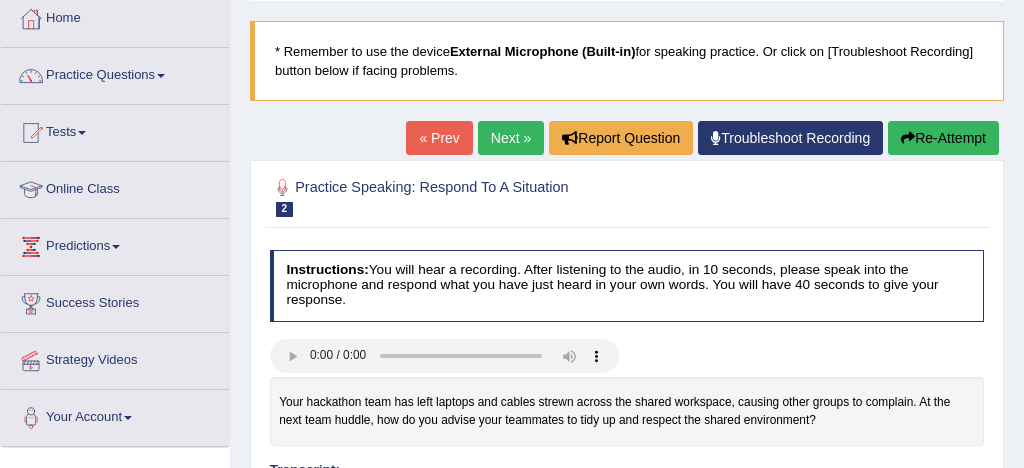 scroll, scrollTop: 103, scrollLeft: 0, axis: vertical 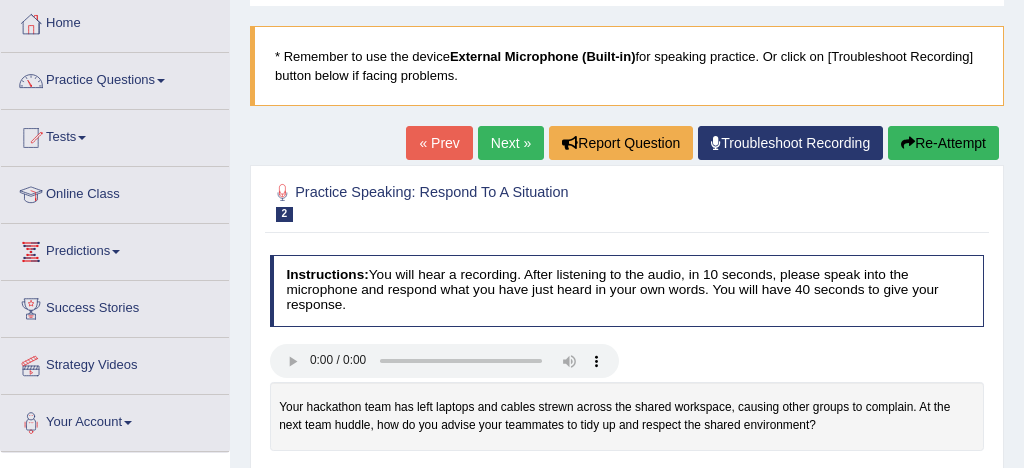 click on "Next »" at bounding box center (511, 143) 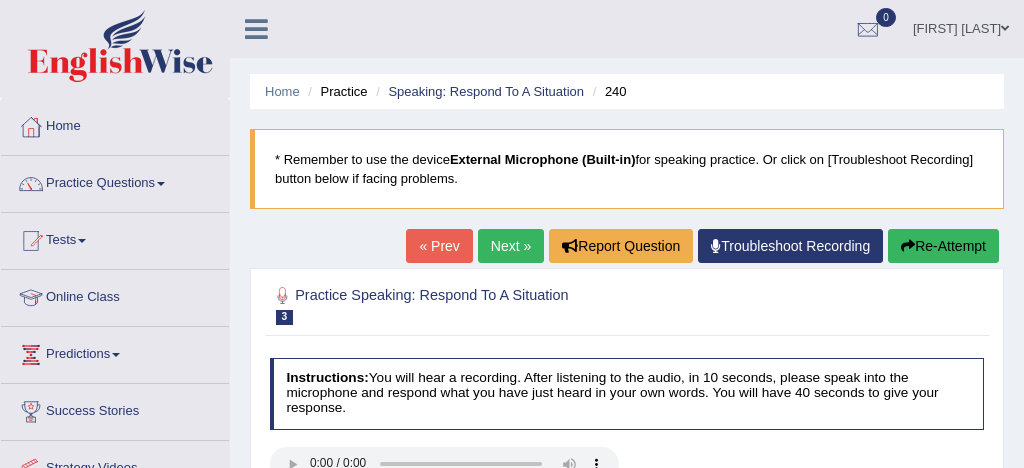 scroll, scrollTop: 349, scrollLeft: 0, axis: vertical 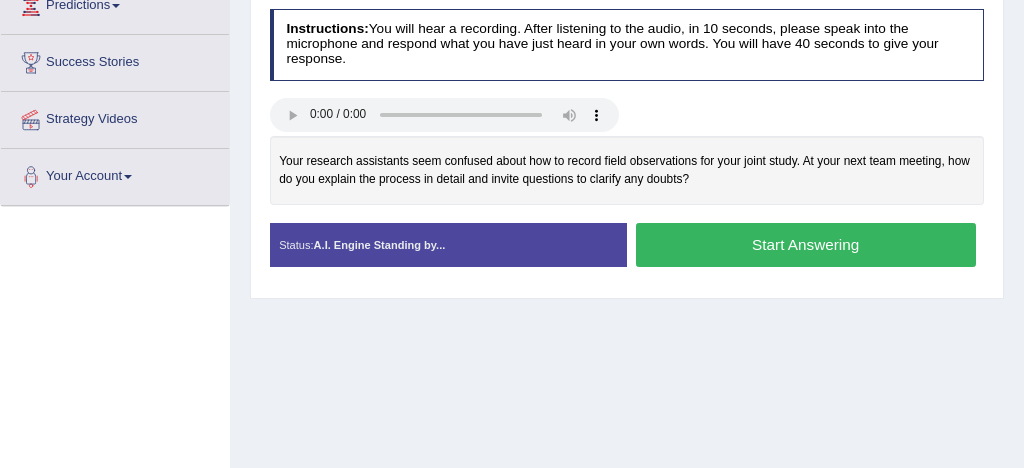click on "Start Answering" at bounding box center [806, 244] 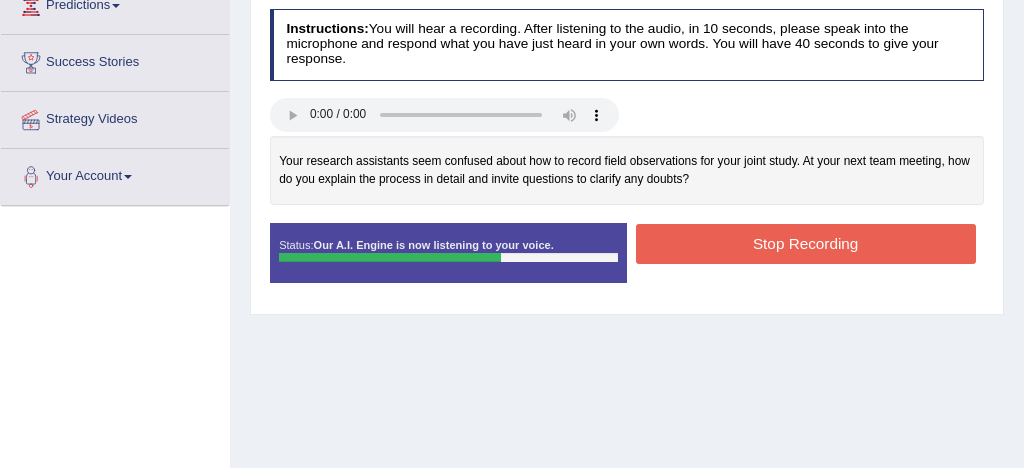 click on "Stop Recording" at bounding box center (806, 243) 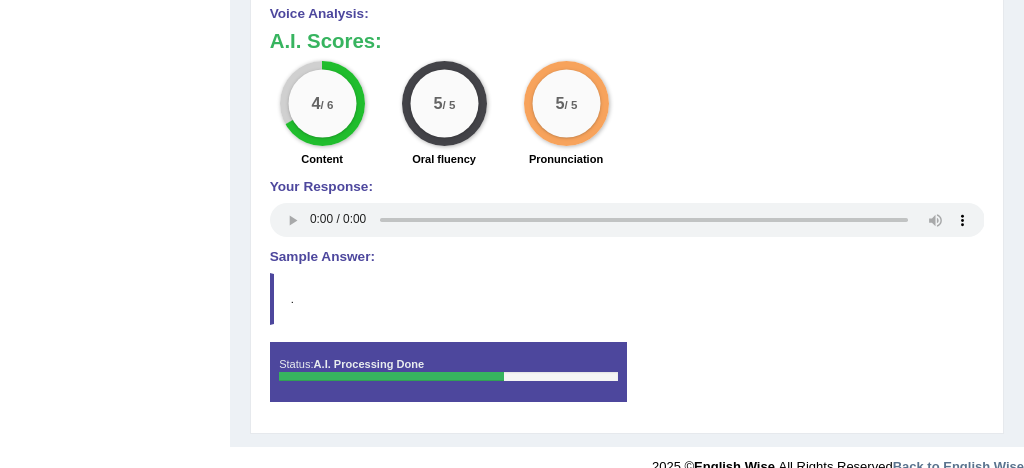 scroll, scrollTop: 812, scrollLeft: 0, axis: vertical 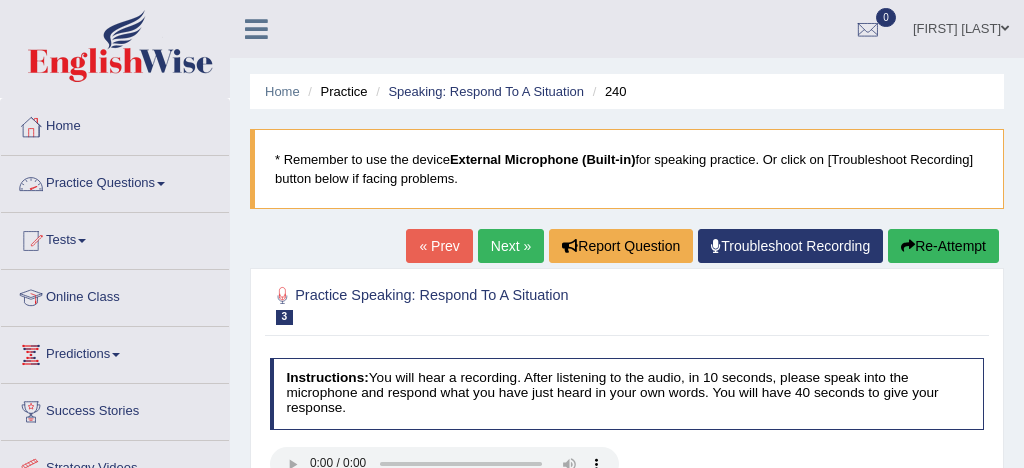 click on "Practice Questions" at bounding box center [115, 181] 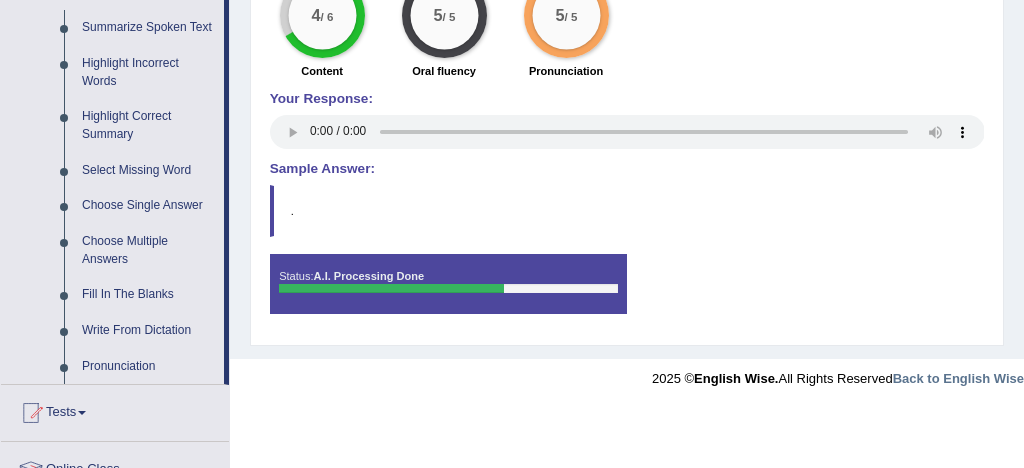 scroll, scrollTop: 909, scrollLeft: 0, axis: vertical 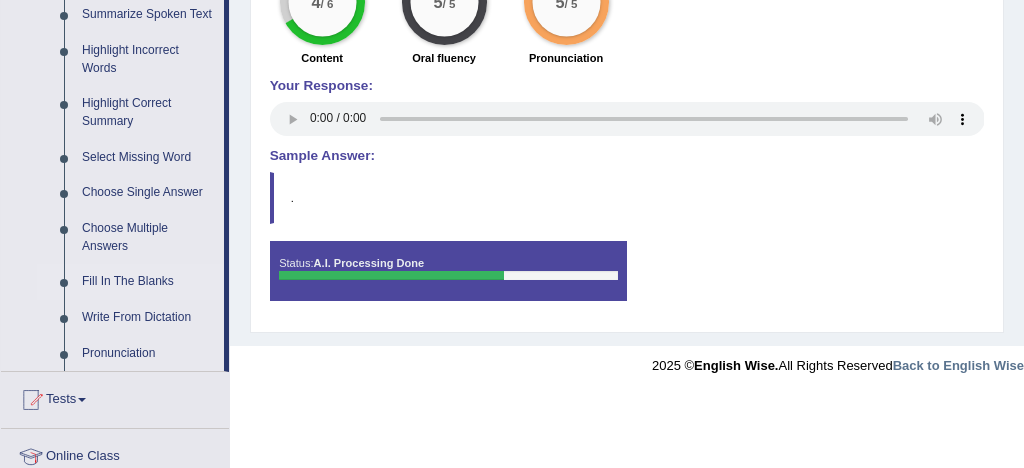 click on "Fill In The Blanks" at bounding box center (148, 282) 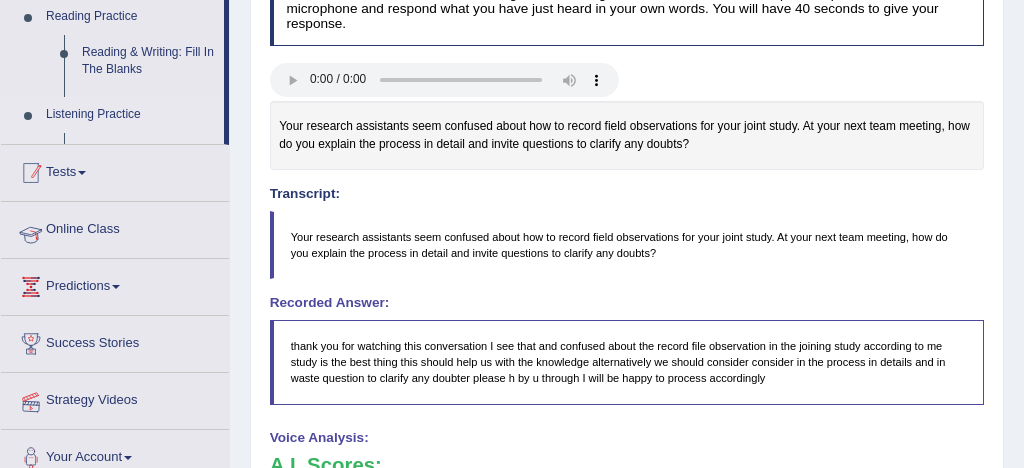 scroll, scrollTop: 288, scrollLeft: 0, axis: vertical 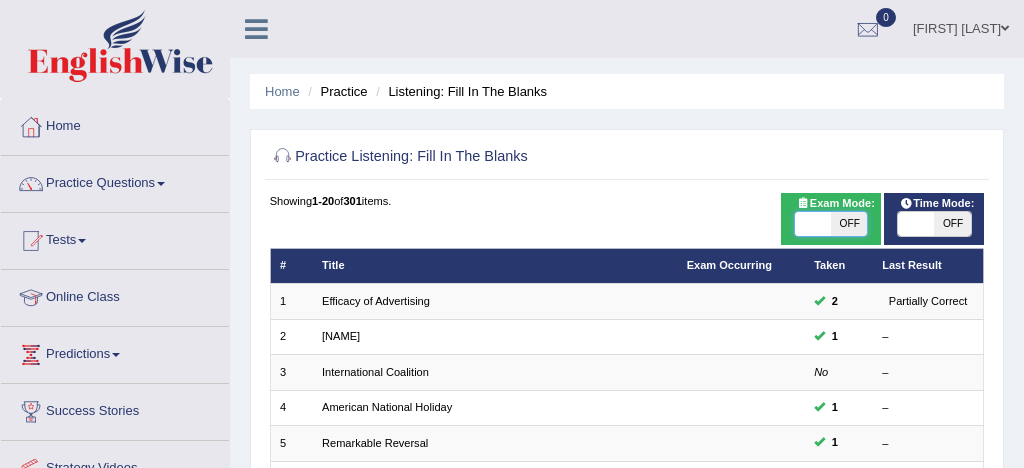 click at bounding box center [813, 224] 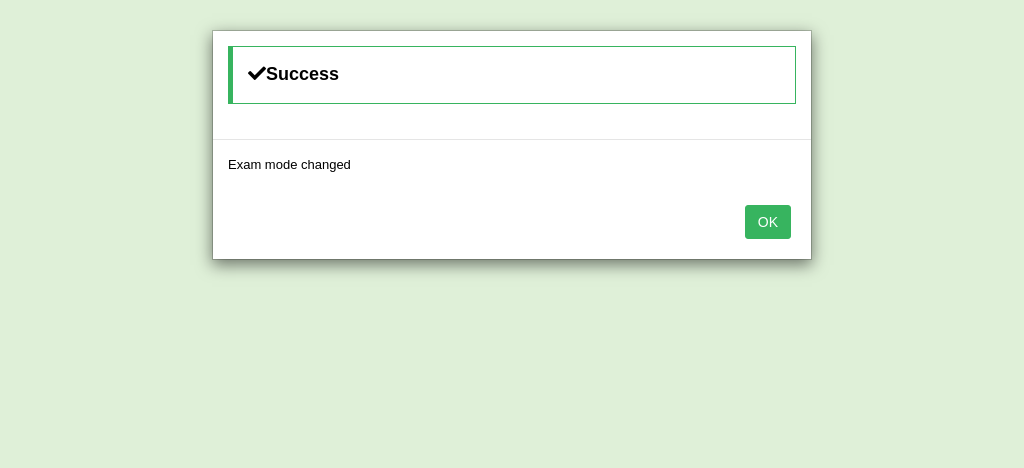 click on "OK" at bounding box center [768, 222] 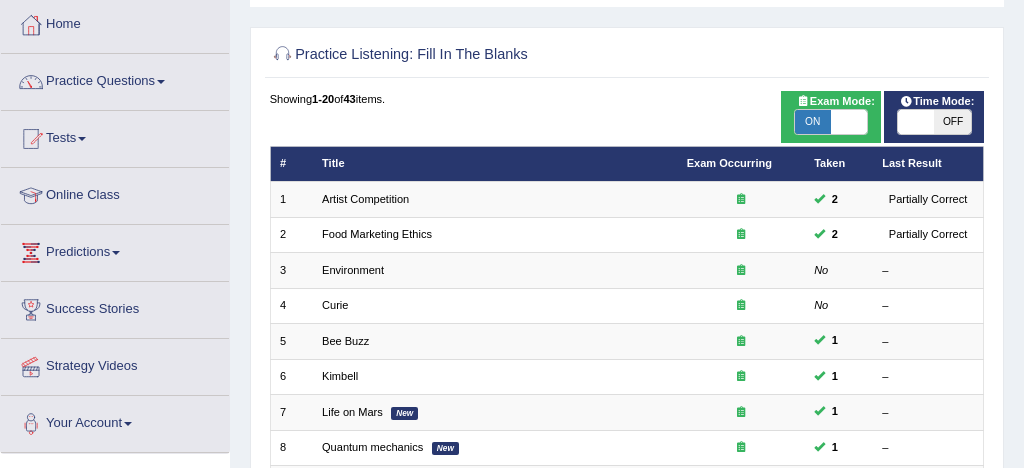 scroll, scrollTop: 100, scrollLeft: 0, axis: vertical 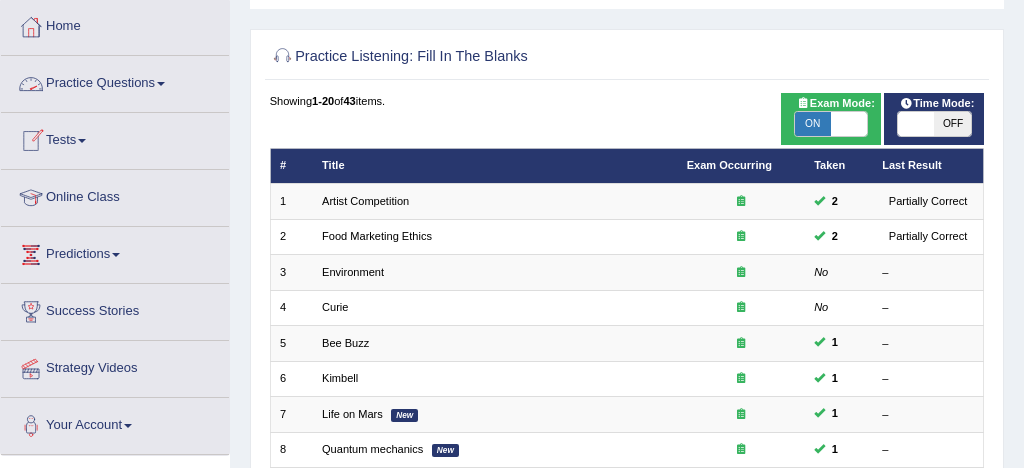 click on "Practice Questions" at bounding box center [115, 81] 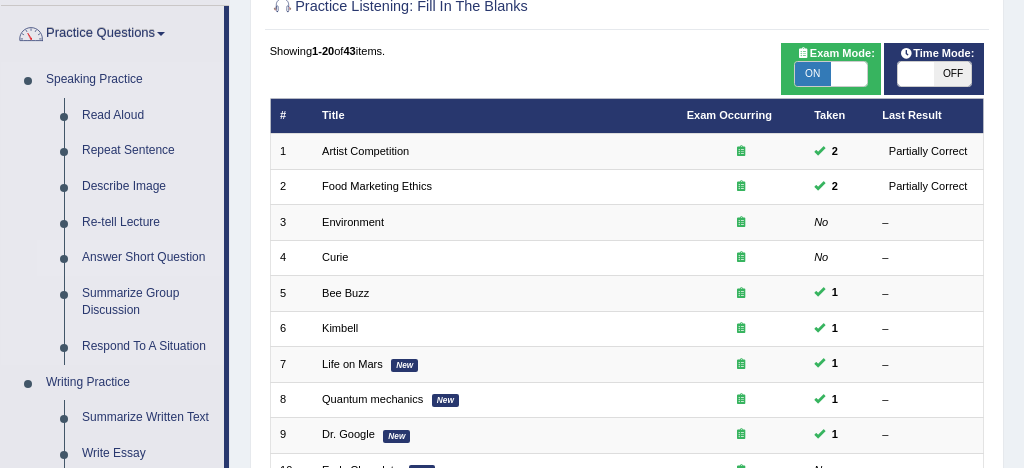 scroll, scrollTop: 149, scrollLeft: 0, axis: vertical 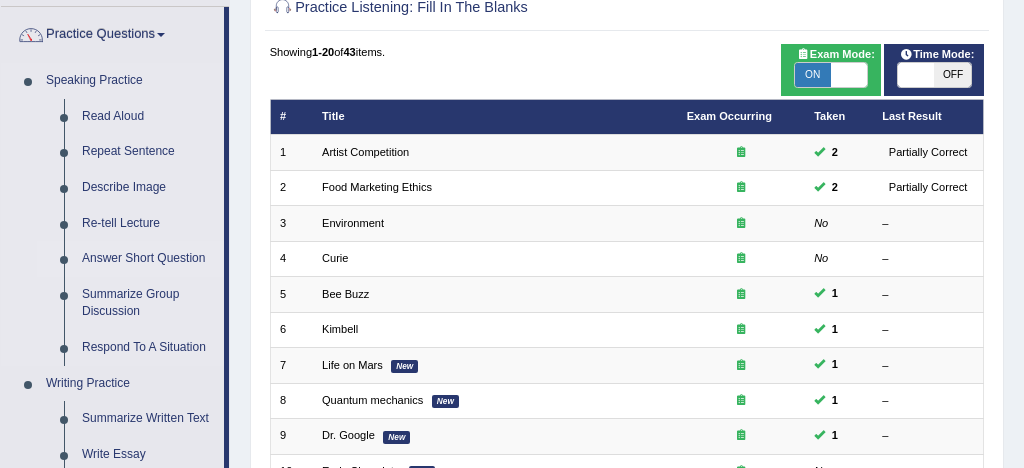 click on "Summarize Group Discussion" at bounding box center (148, 303) 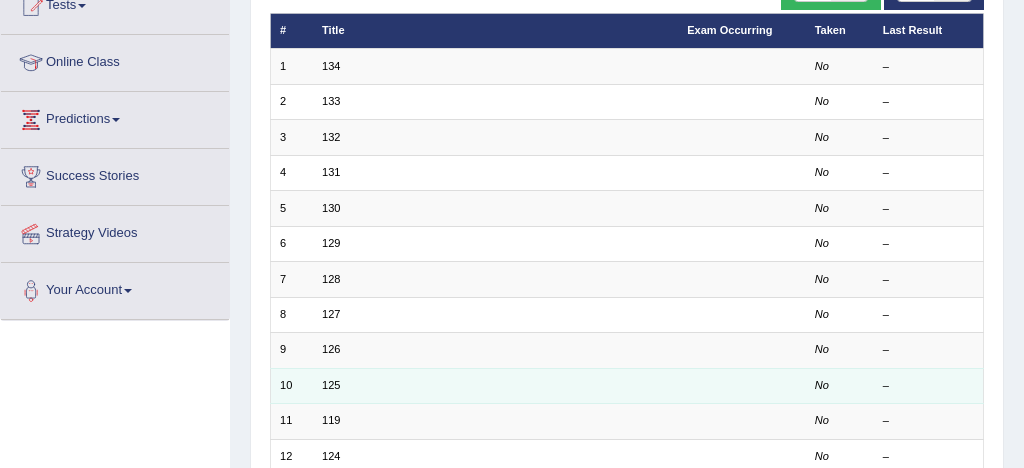 scroll, scrollTop: 236, scrollLeft: 0, axis: vertical 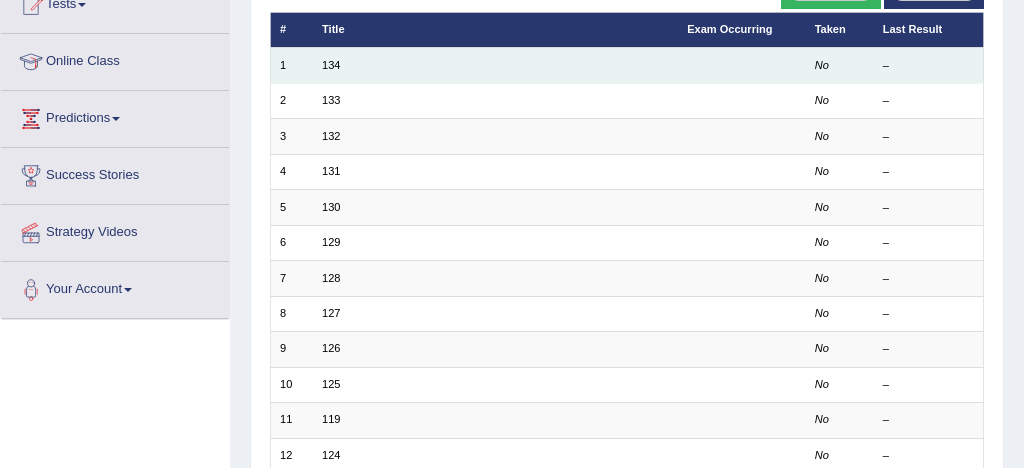 click on "134" at bounding box center [495, 65] 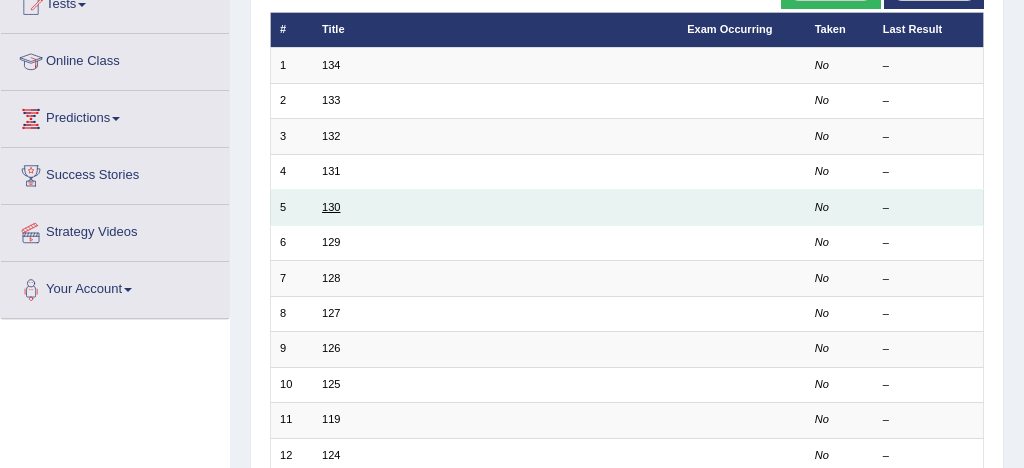 click on "130" at bounding box center [331, 207] 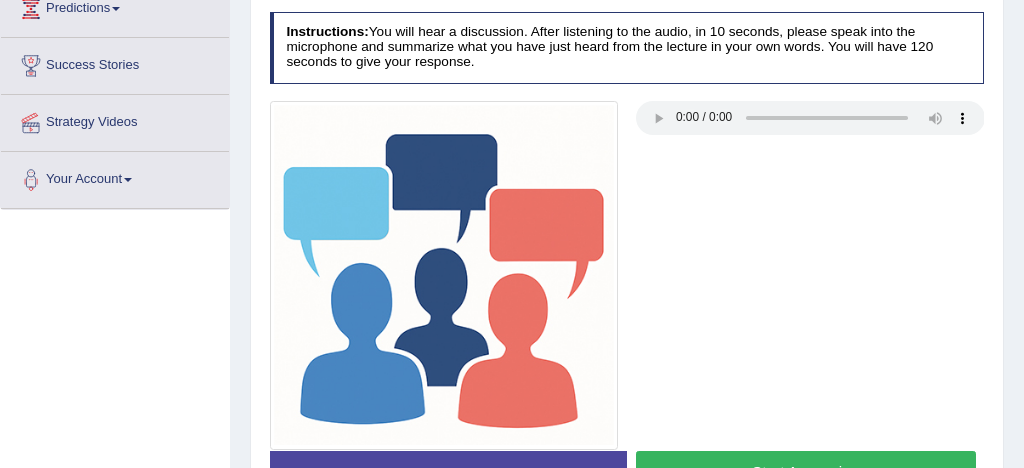 scroll, scrollTop: 372, scrollLeft: 0, axis: vertical 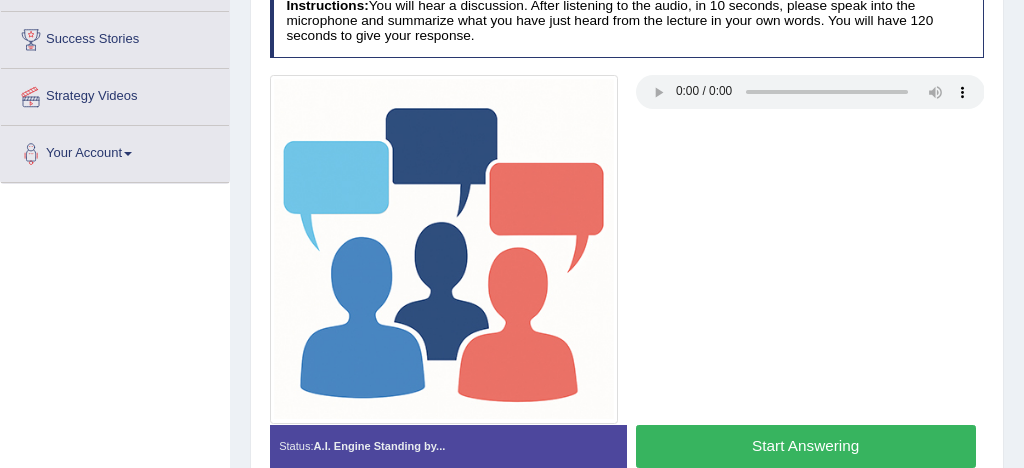 click on "Start Answering" at bounding box center [806, 446] 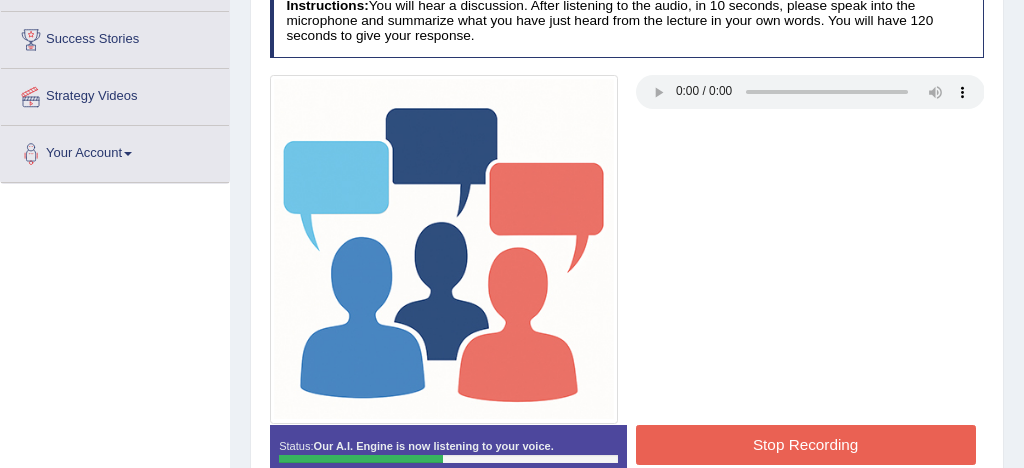 click on "Stop Recording" at bounding box center [806, 444] 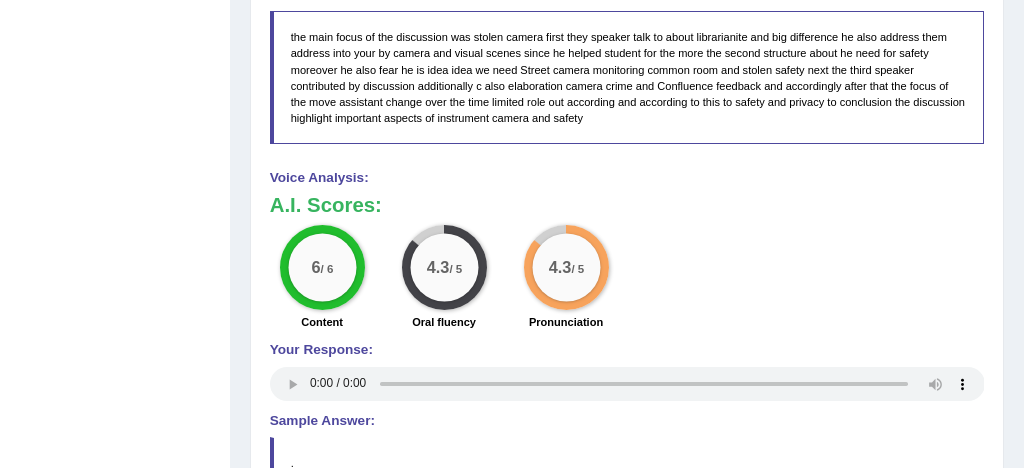 scroll, scrollTop: 1235, scrollLeft: 0, axis: vertical 